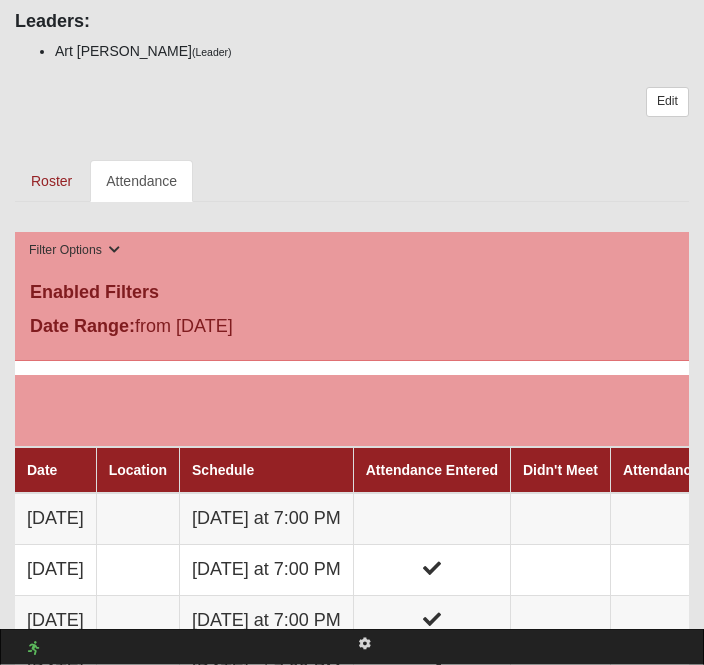 scroll, scrollTop: 827, scrollLeft: 0, axis: vertical 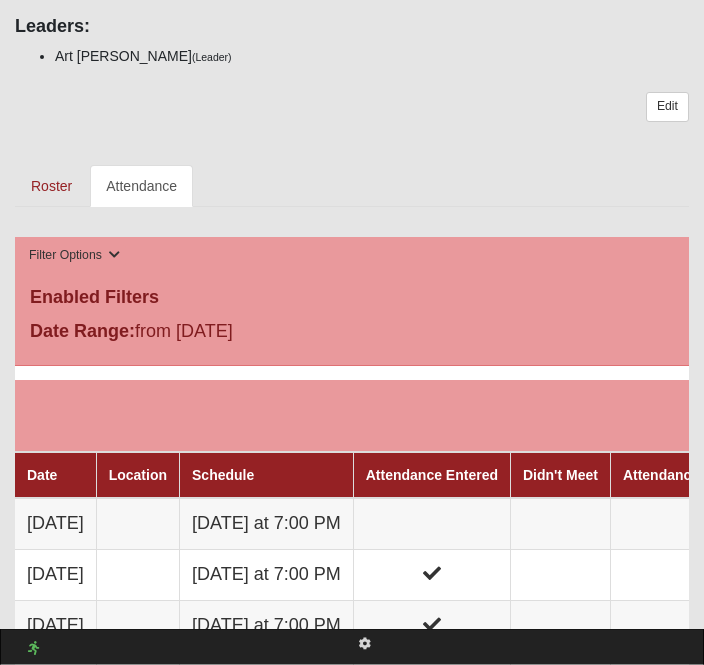 click on "Attendance" at bounding box center [141, 187] 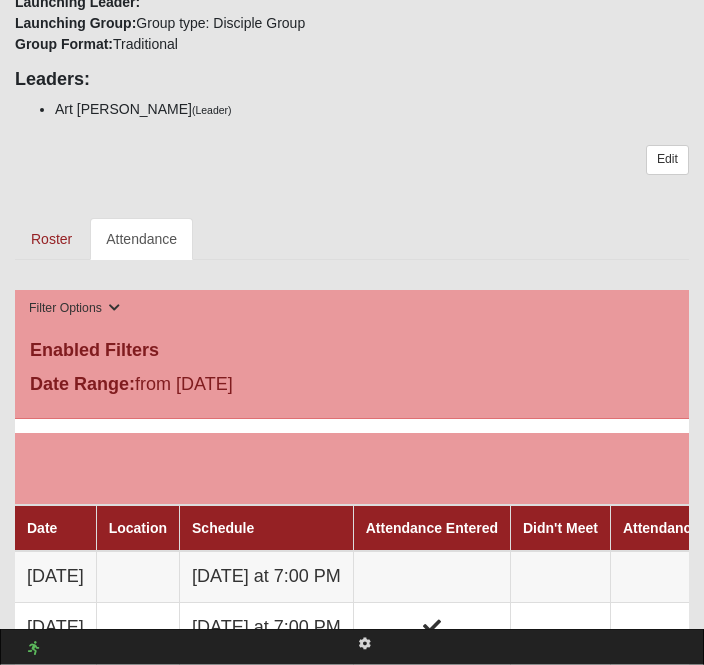 scroll, scrollTop: 775, scrollLeft: 0, axis: vertical 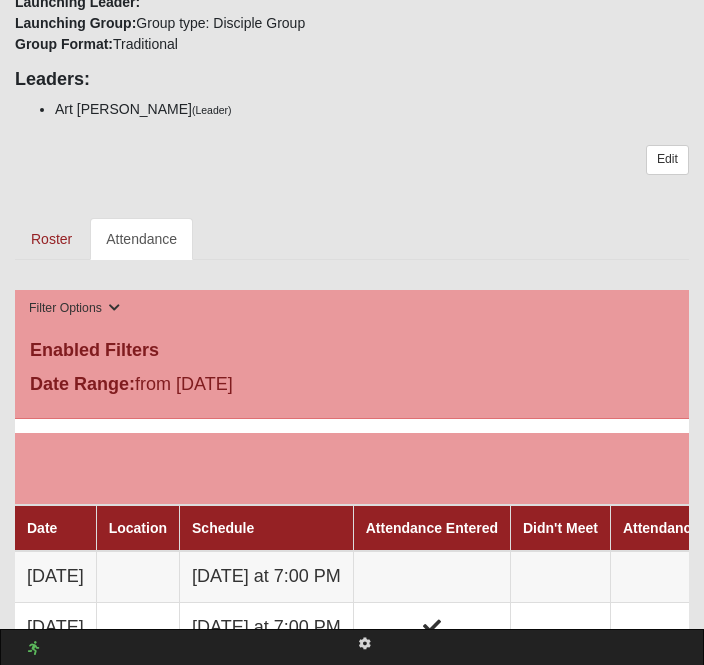 click on "Roster" at bounding box center (51, 239) 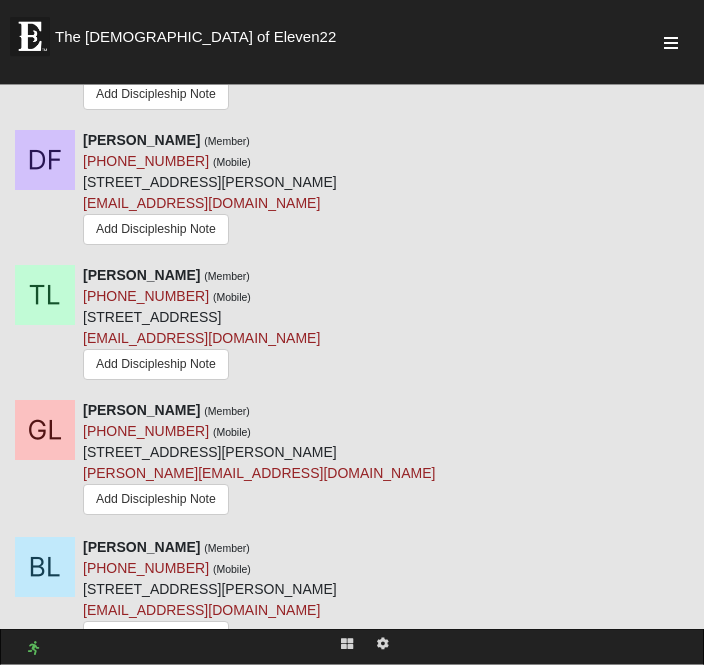 scroll, scrollTop: 1319, scrollLeft: 0, axis: vertical 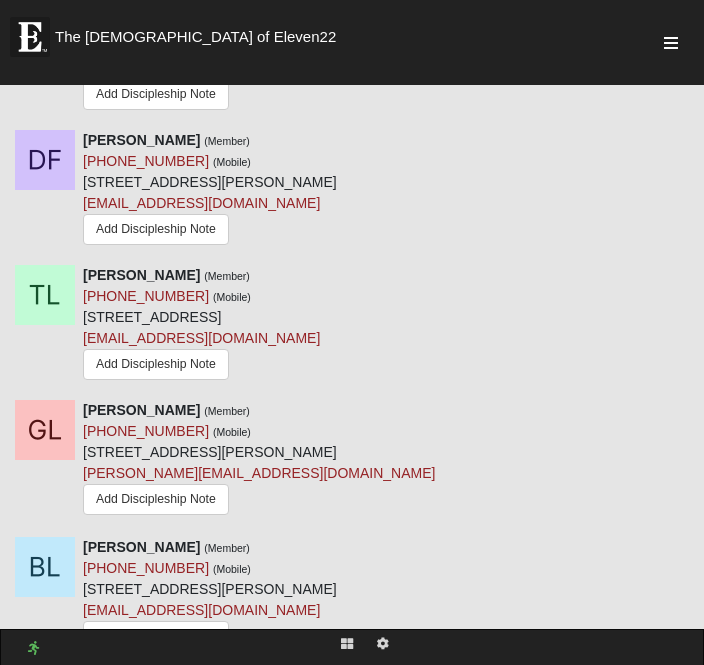 click at bounding box center (45, 430) 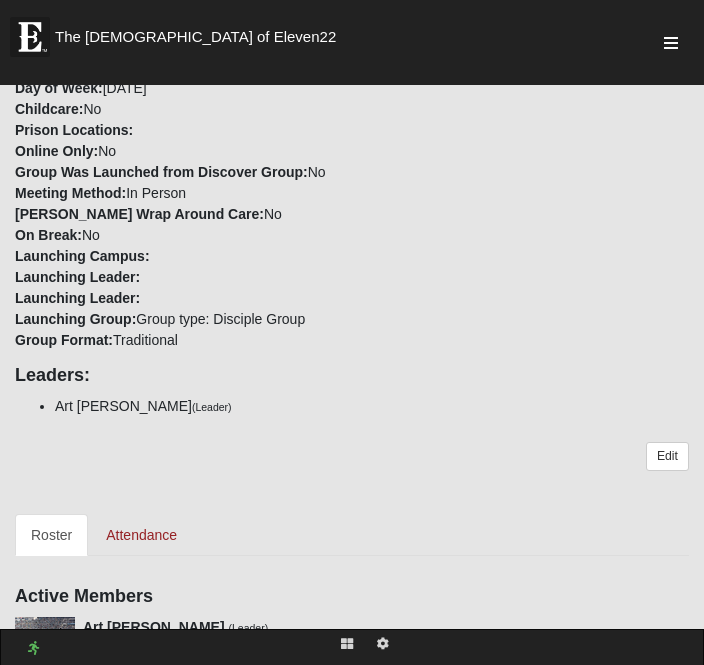scroll, scrollTop: 591, scrollLeft: 0, axis: vertical 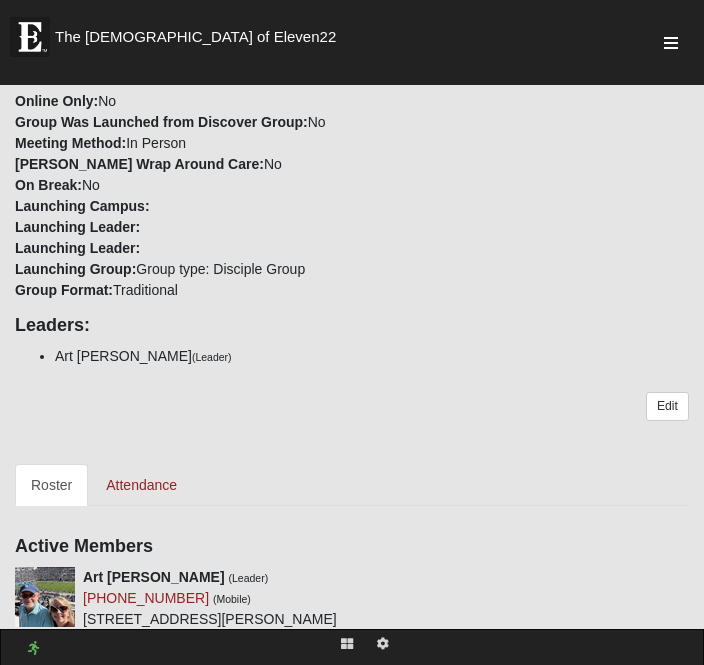 click on "Attendance" at bounding box center [141, 485] 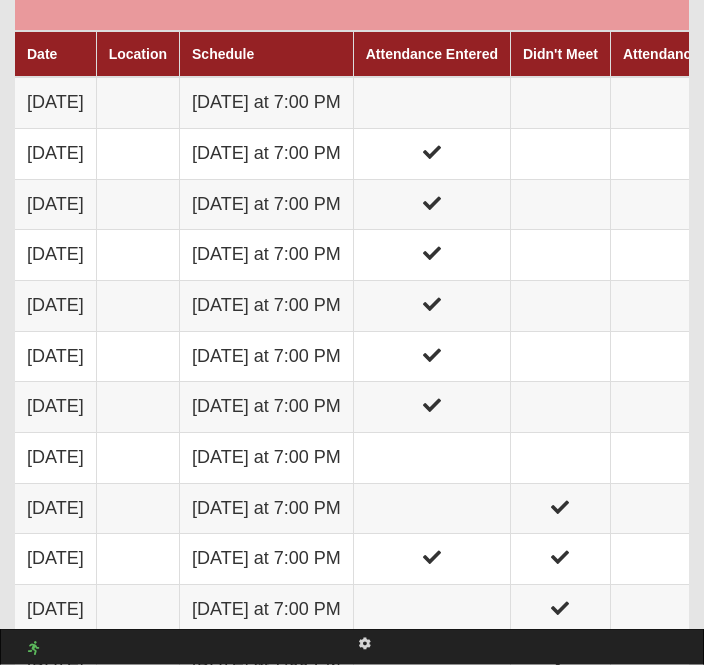 scroll, scrollTop: 1586, scrollLeft: 0, axis: vertical 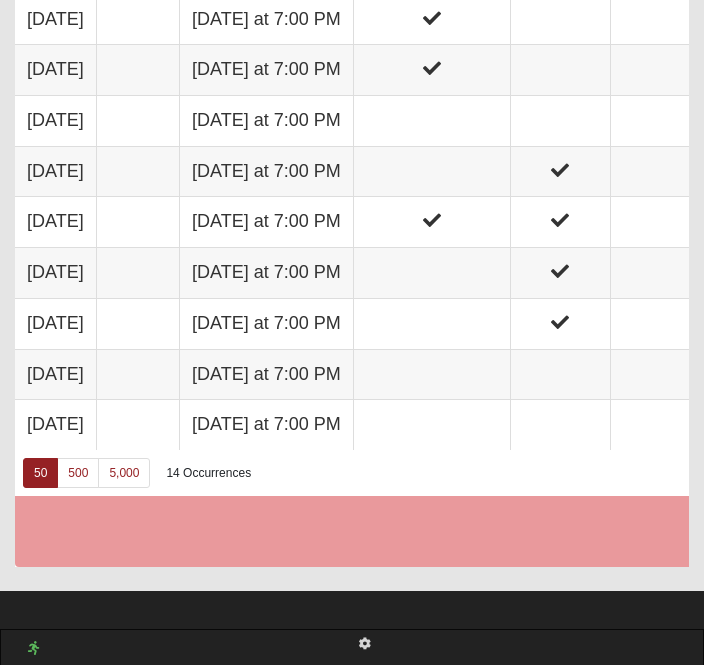 click on "(Leader
)" at bounding box center (237, 706) 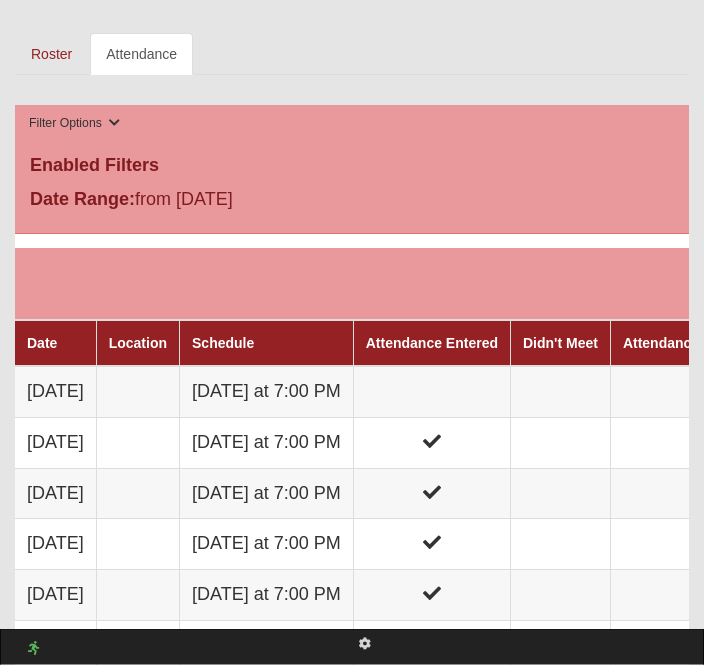 scroll, scrollTop: 1065, scrollLeft: 0, axis: vertical 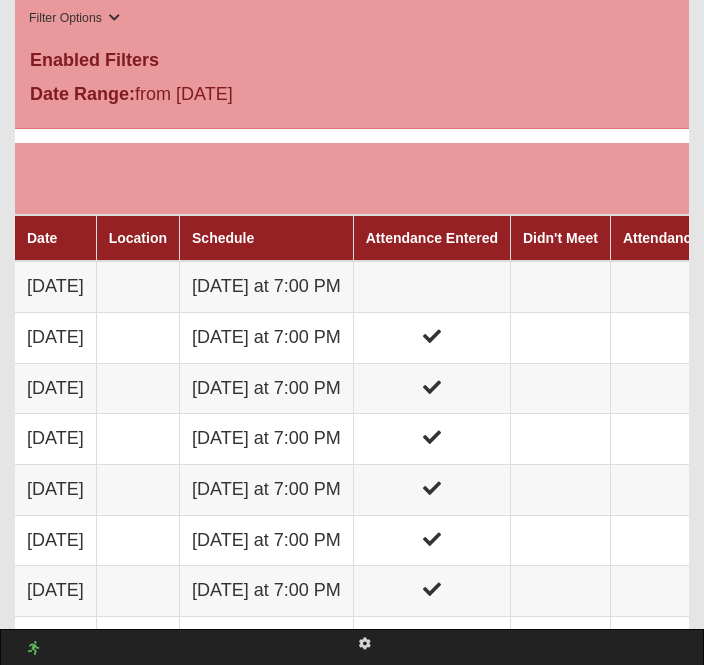 click at bounding box center (431, 286) 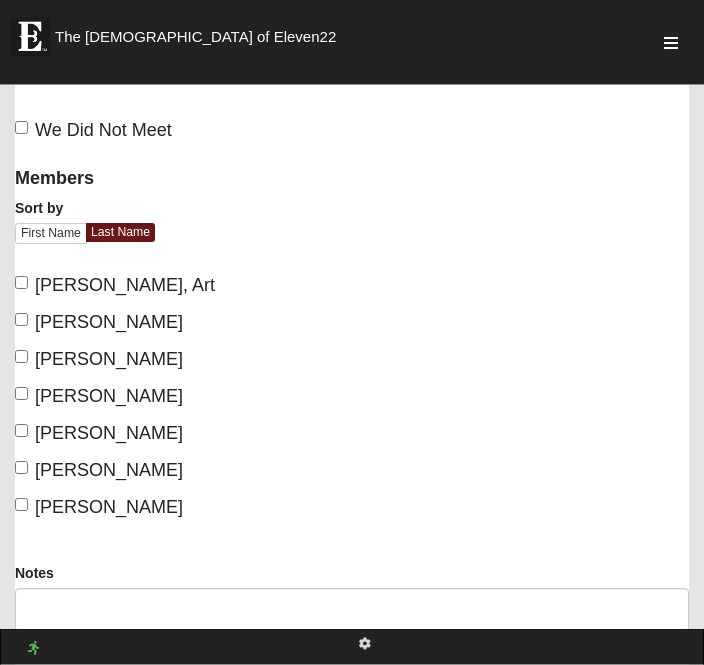 scroll, scrollTop: 222, scrollLeft: 0, axis: vertical 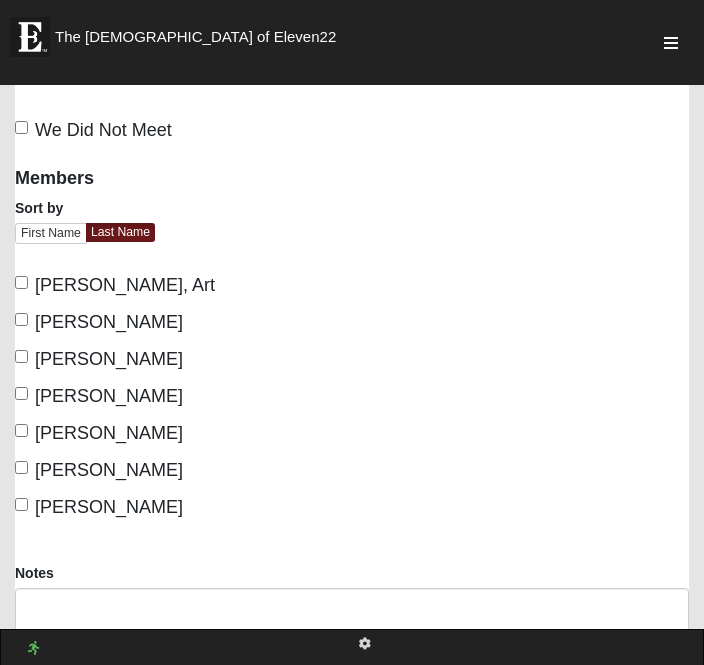 click on "[PERSON_NAME], Art" at bounding box center (21, 282) 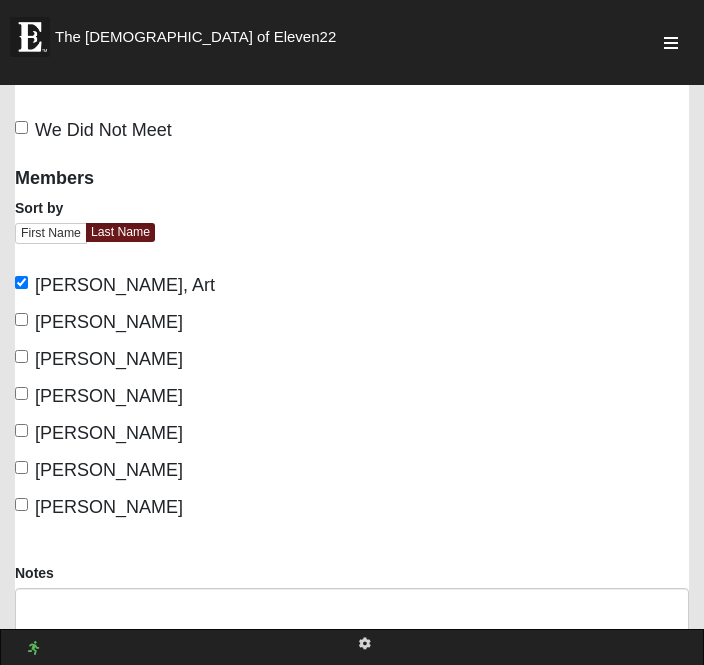 click on "Lively, Greg" at bounding box center [21, 430] 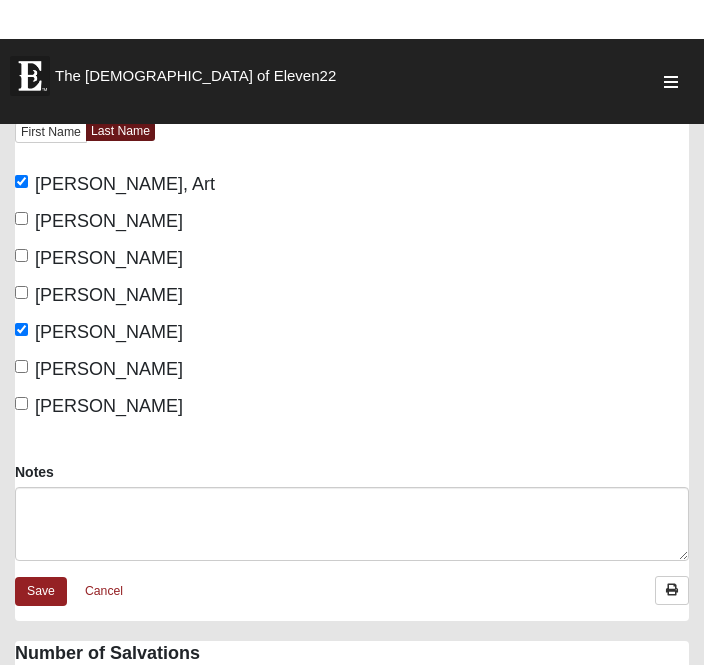 scroll, scrollTop: 321, scrollLeft: 0, axis: vertical 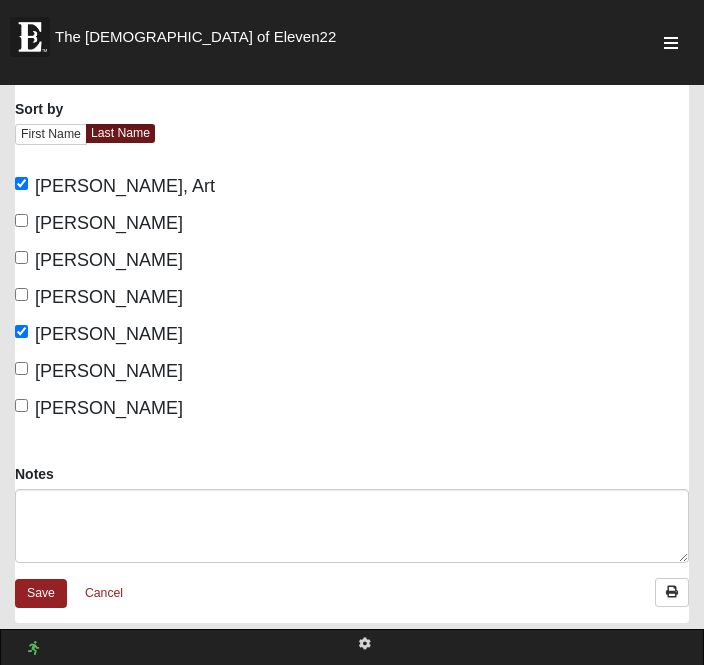 click on "Save" at bounding box center [41, 593] 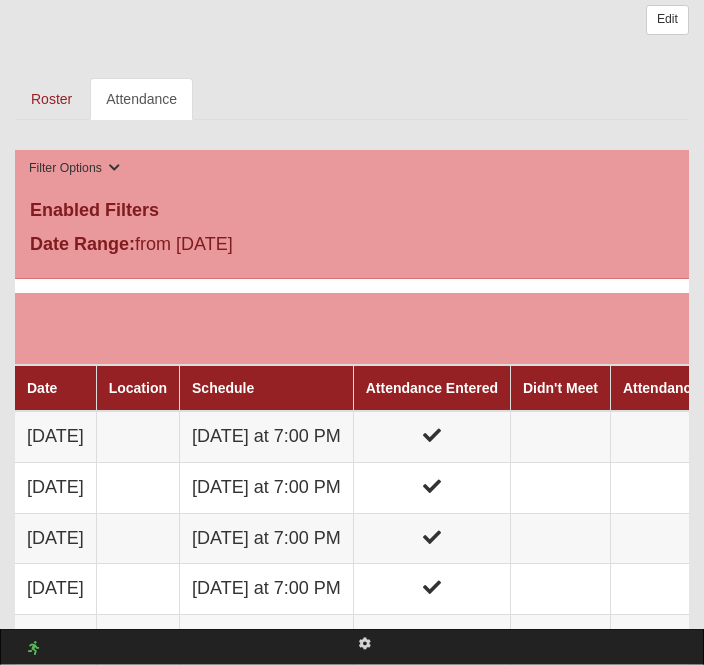 scroll, scrollTop: 927, scrollLeft: 0, axis: vertical 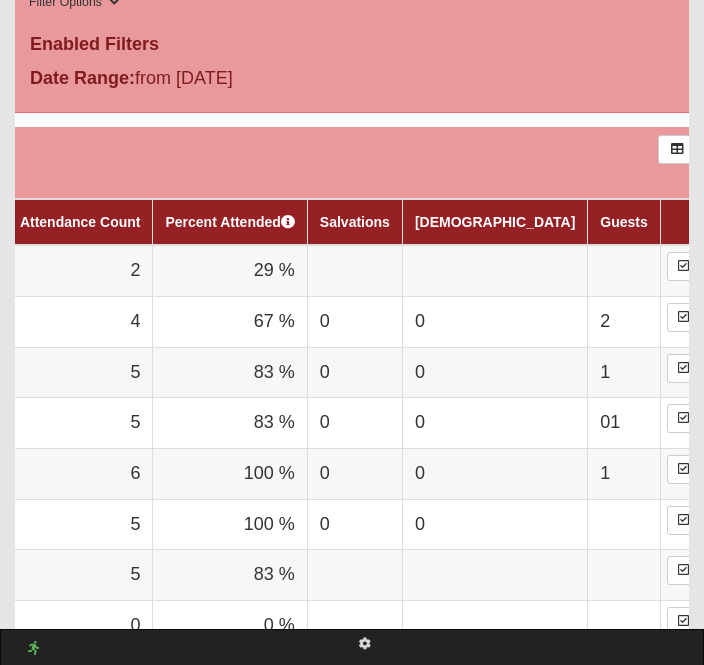 click at bounding box center (624, 270) 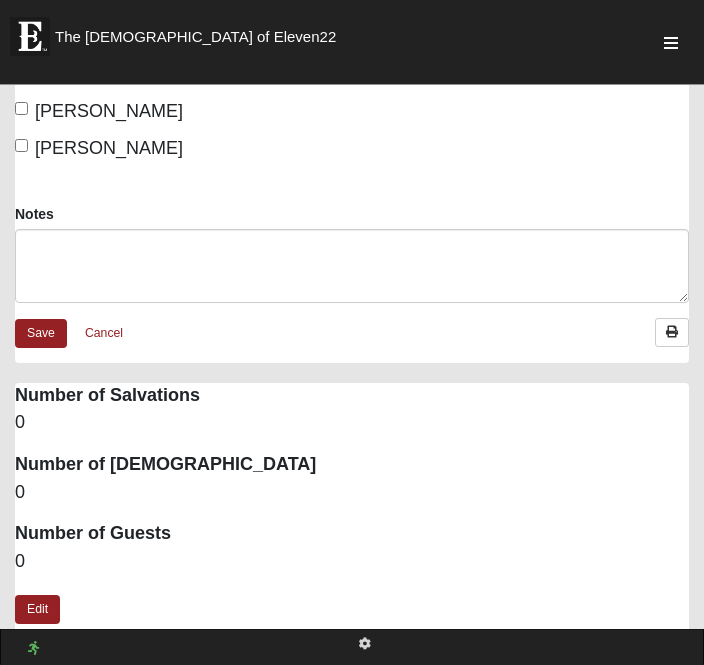 scroll, scrollTop: 654, scrollLeft: 0, axis: vertical 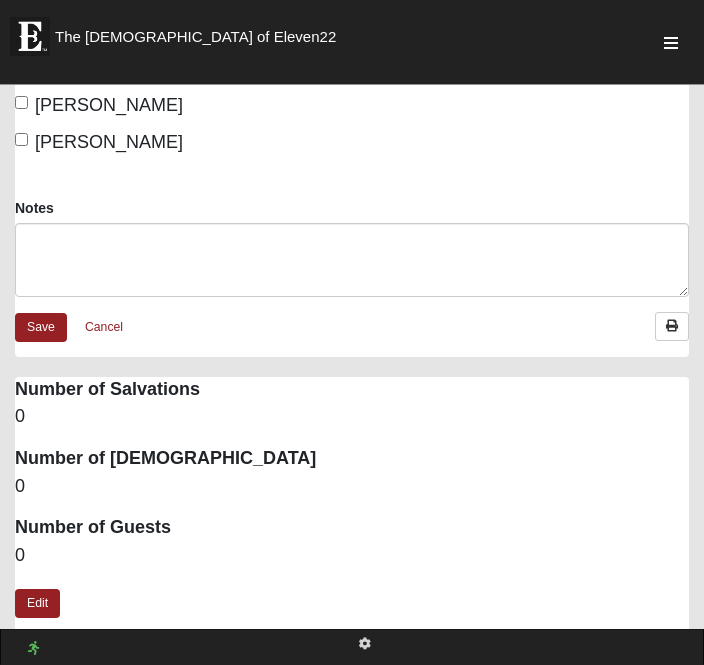 click on "0" at bounding box center (352, 557) 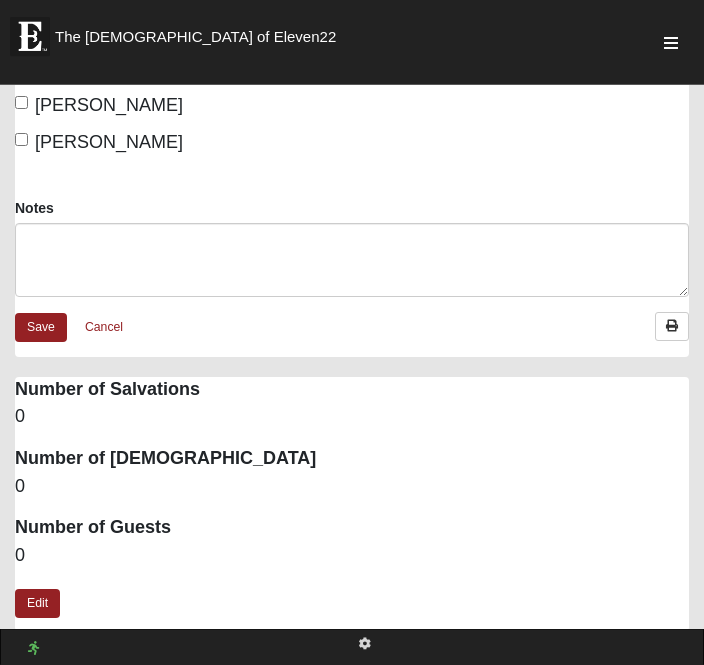 click on "0" at bounding box center [352, 418] 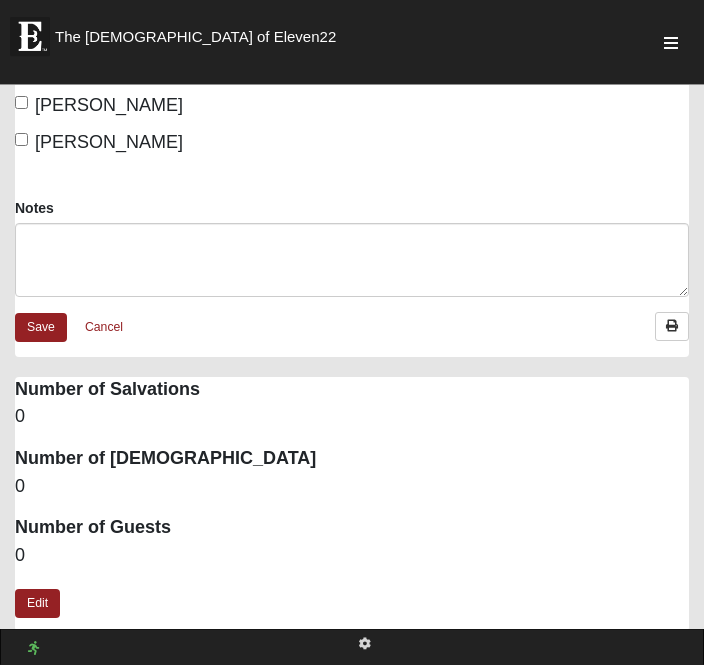 click on "0" at bounding box center [352, 557] 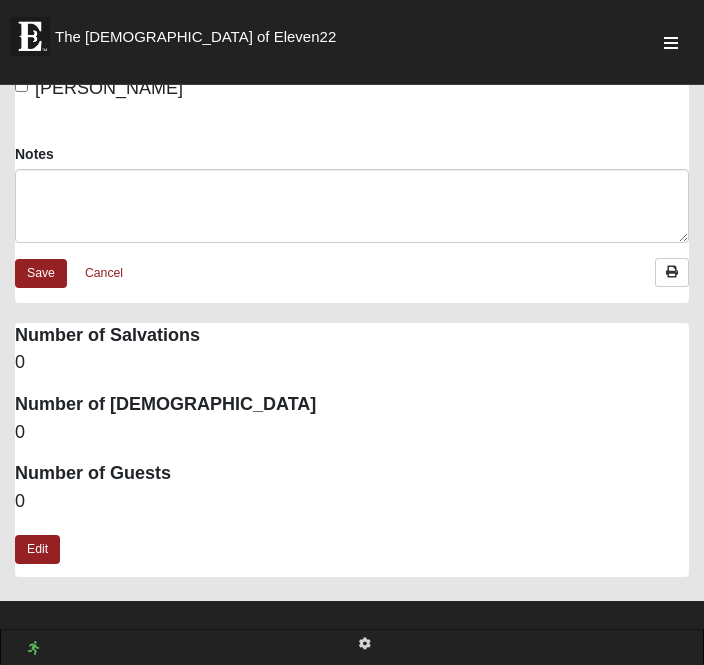 scroll, scrollTop: 709, scrollLeft: 0, axis: vertical 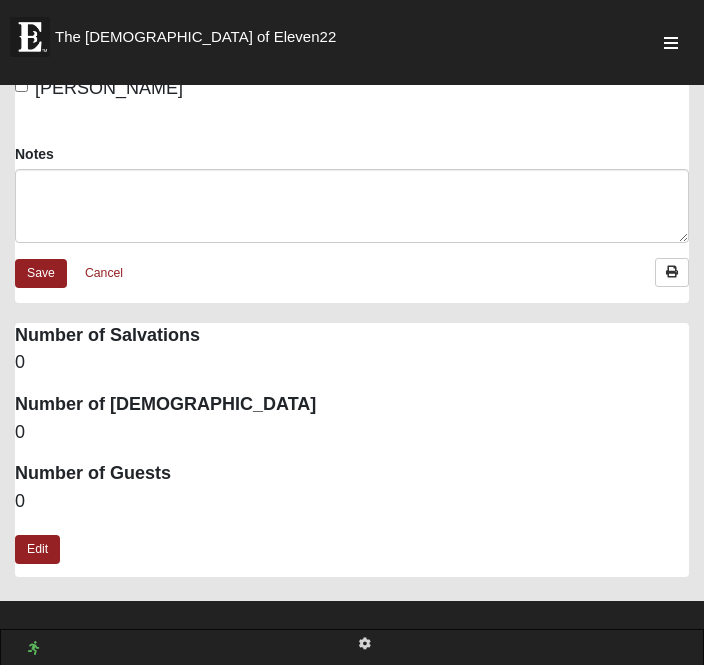 click on "Edit" at bounding box center [37, 549] 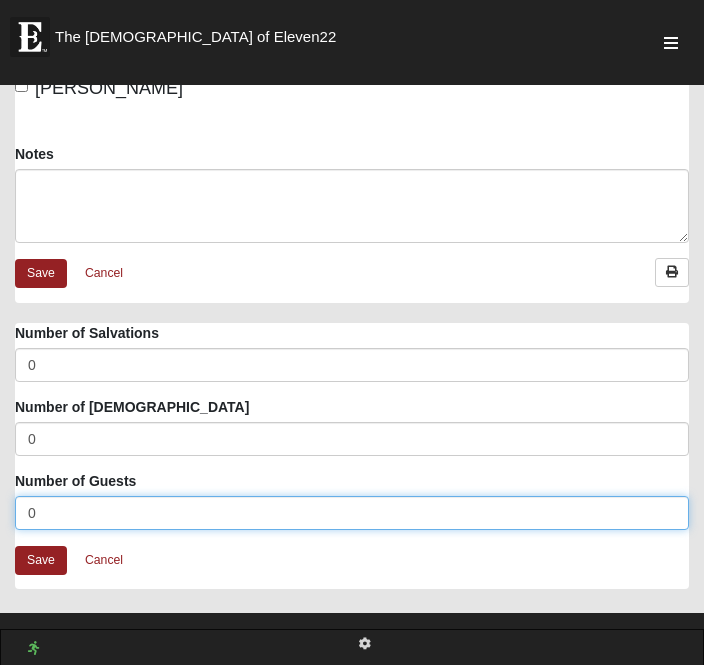 click on "0" at bounding box center [352, 513] 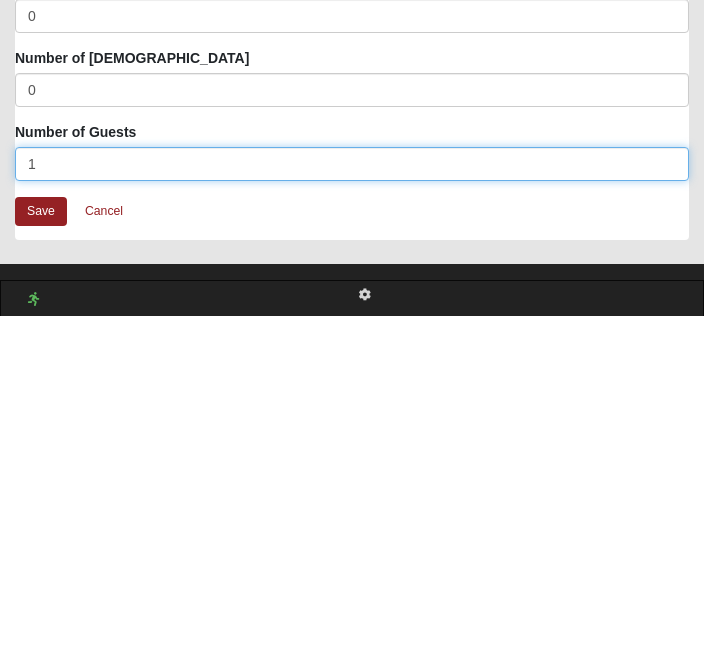 type on "1" 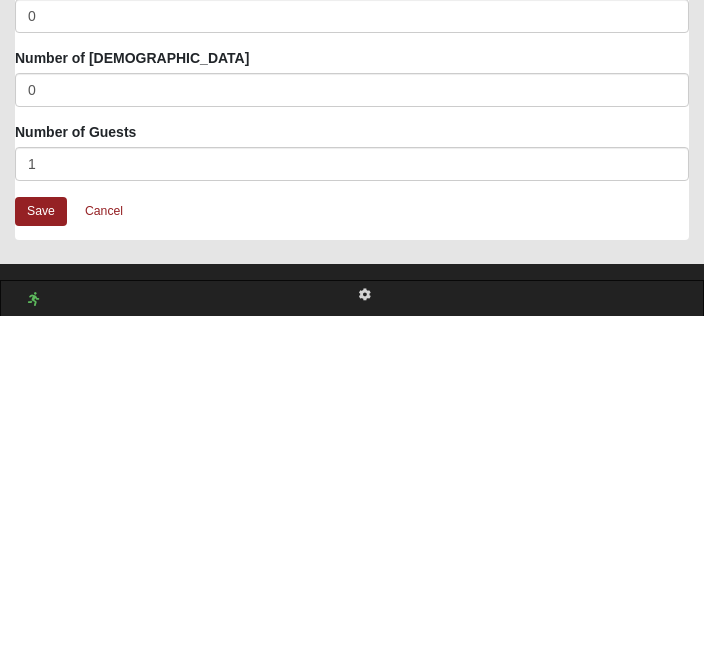 click on "Save" at bounding box center (41, 560) 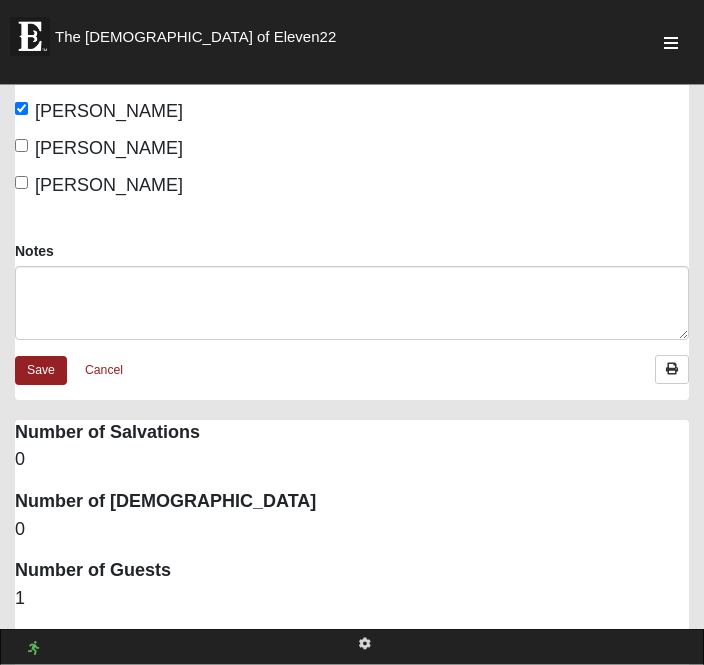 scroll, scrollTop: 612, scrollLeft: 0, axis: vertical 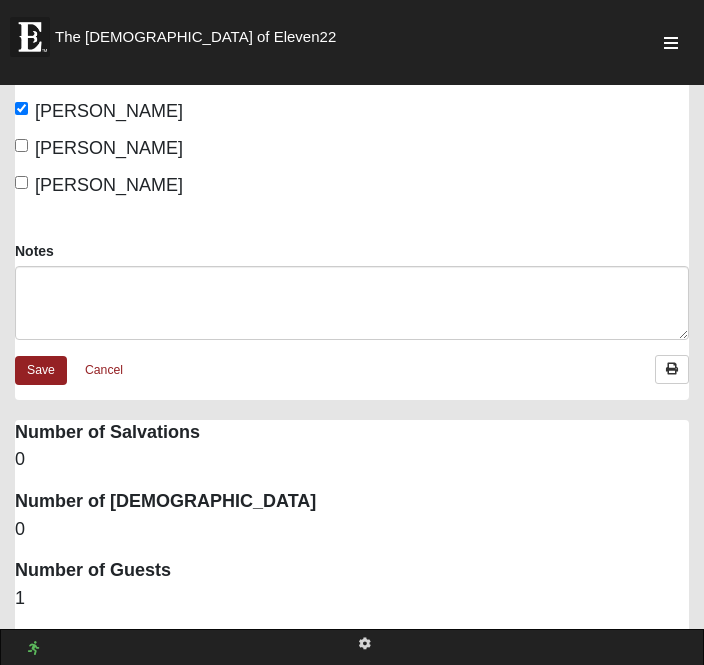 click on "Save" at bounding box center (41, 370) 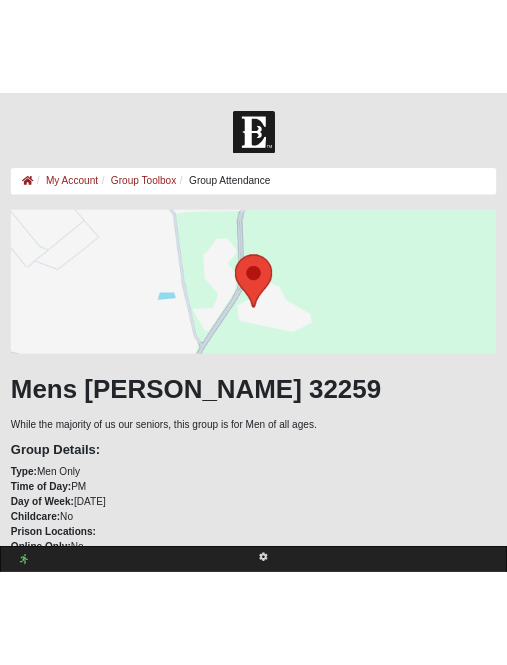 scroll, scrollTop: 0, scrollLeft: 0, axis: both 